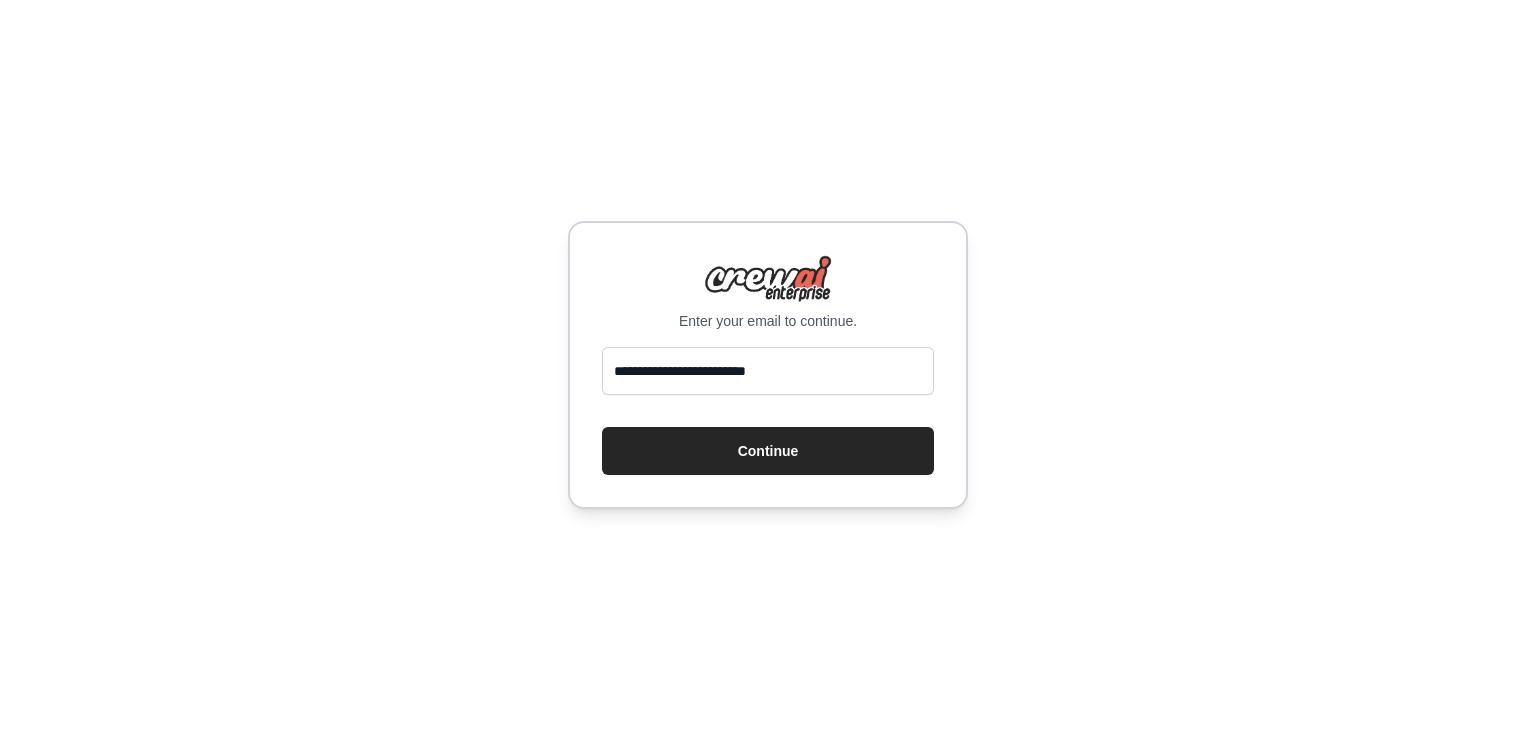 scroll, scrollTop: 0, scrollLeft: 0, axis: both 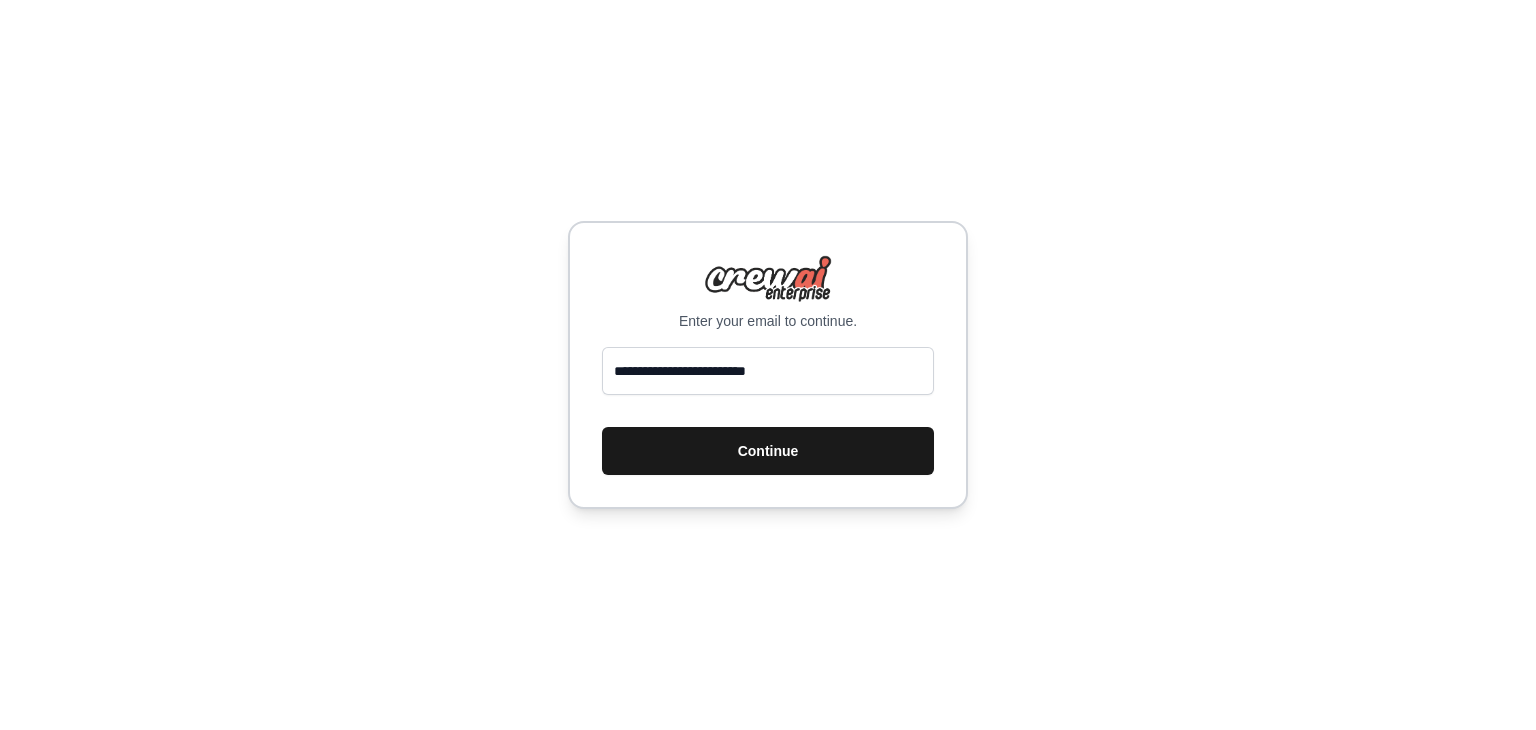 click on "Continue" at bounding box center [768, 451] 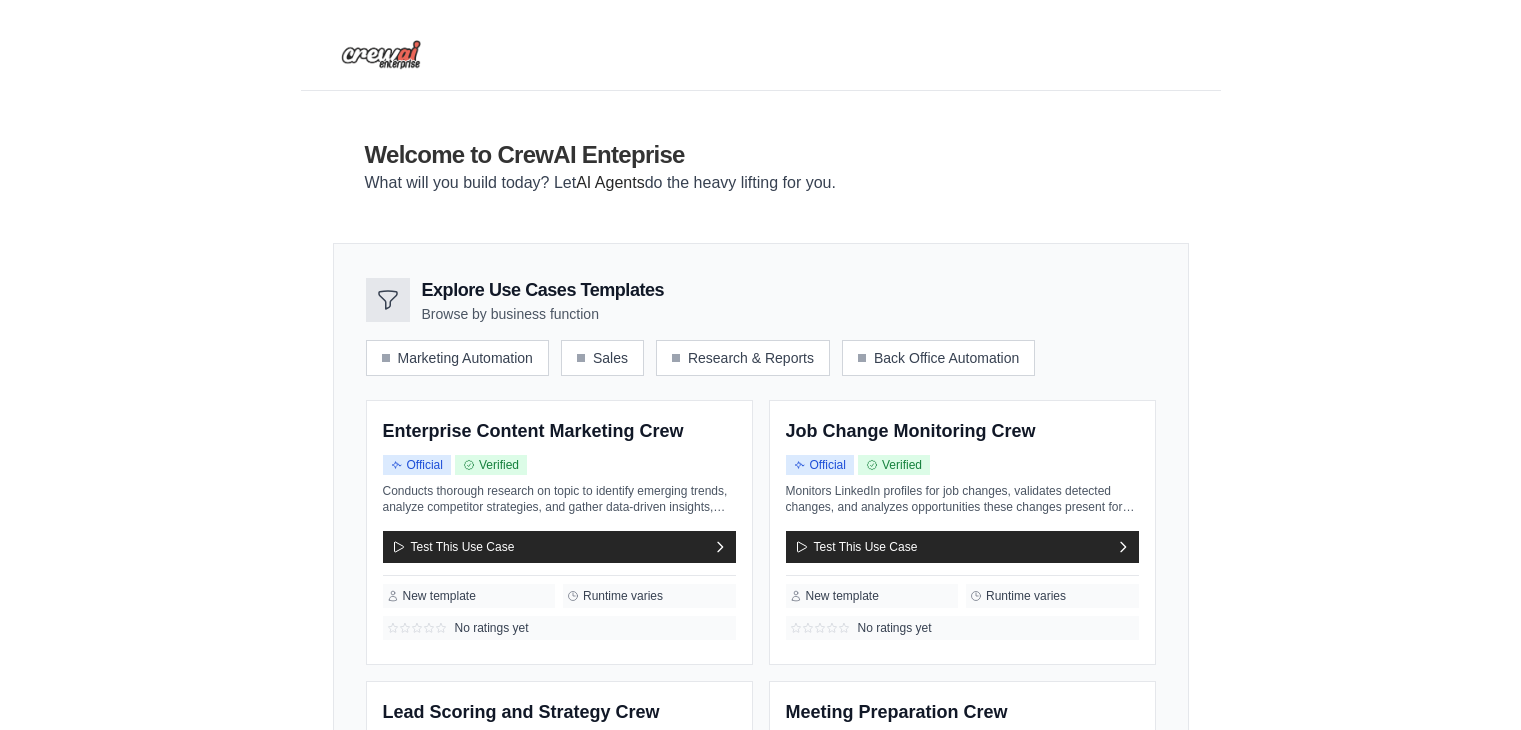 scroll, scrollTop: 0, scrollLeft: 0, axis: both 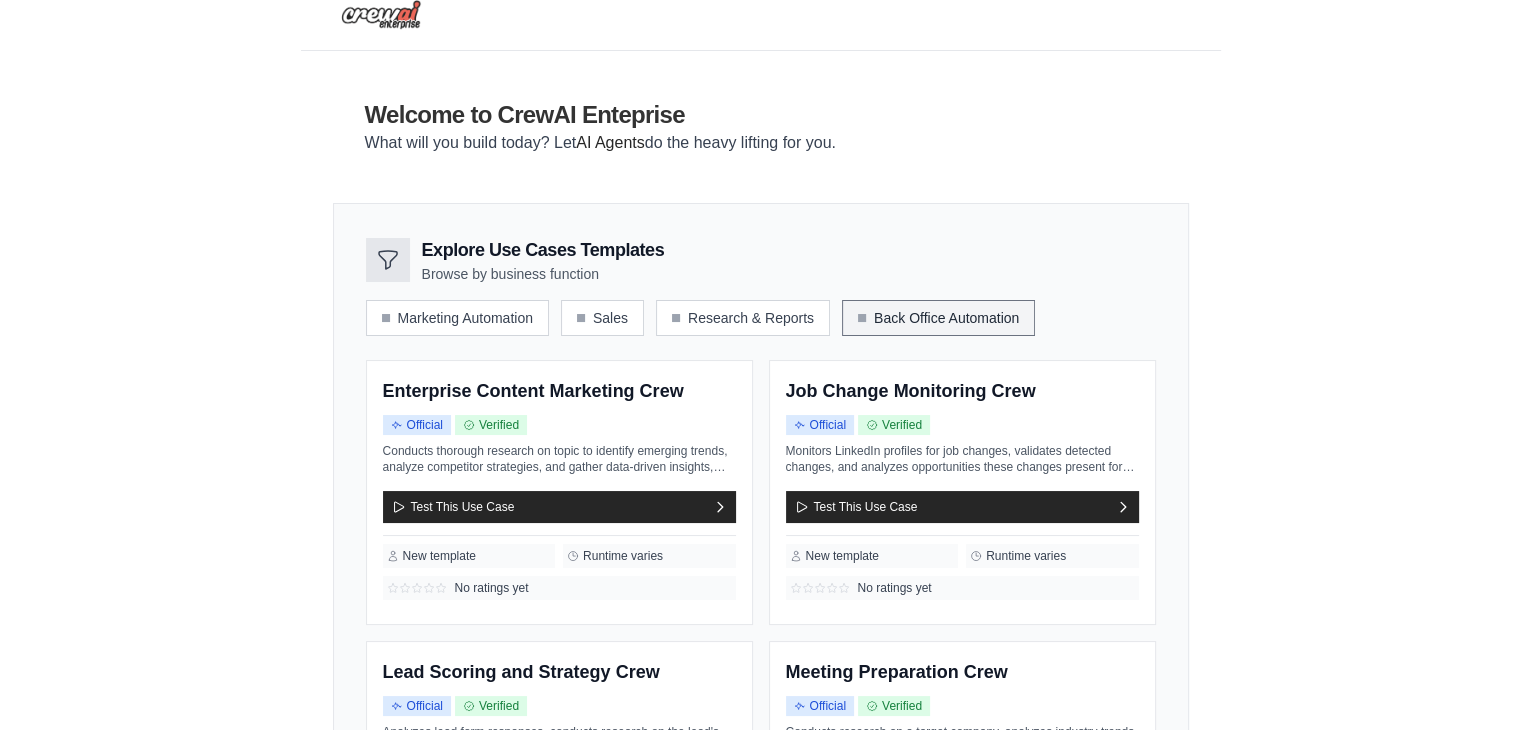 click on "Back Office Automation" at bounding box center [938, 318] 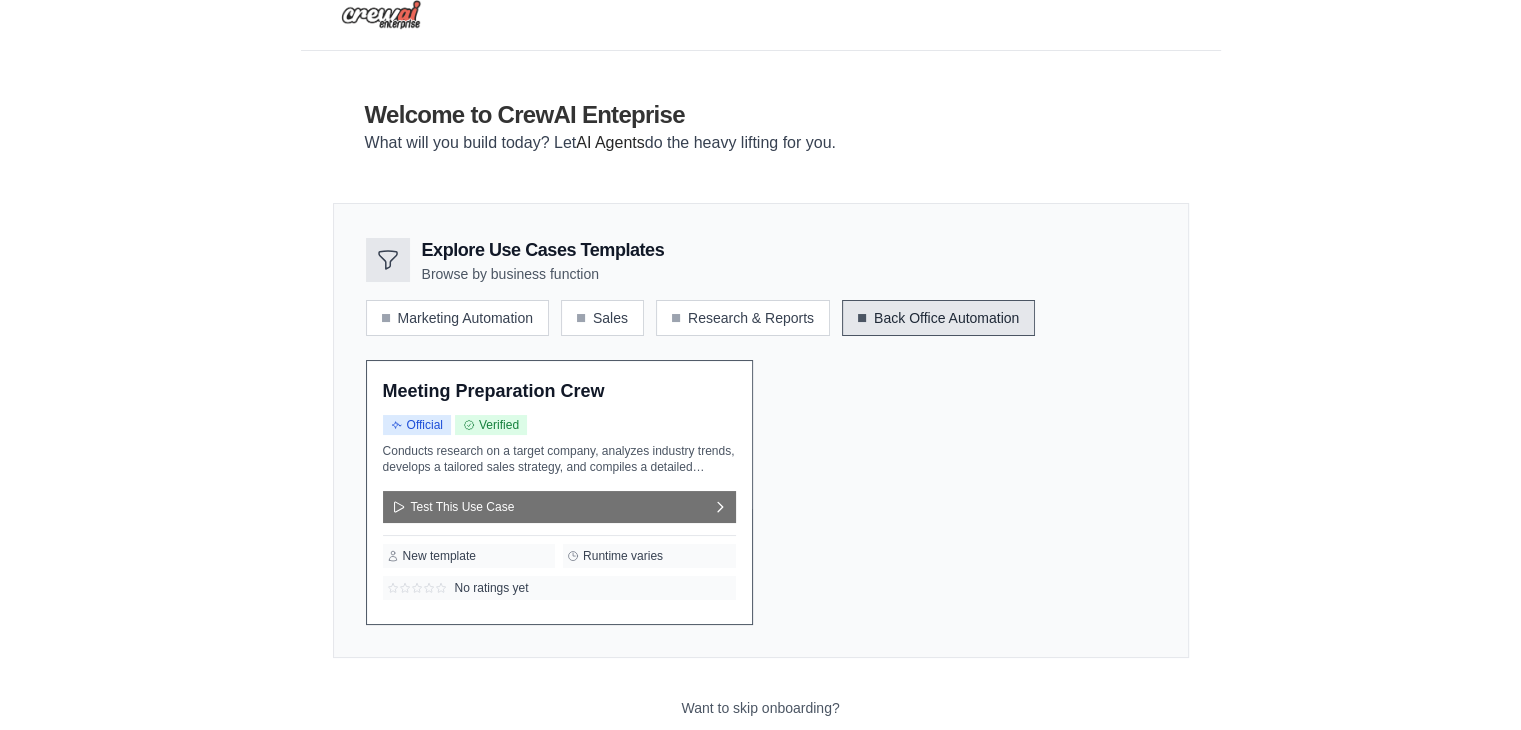 click on "Test This Use Case" at bounding box center (559, 507) 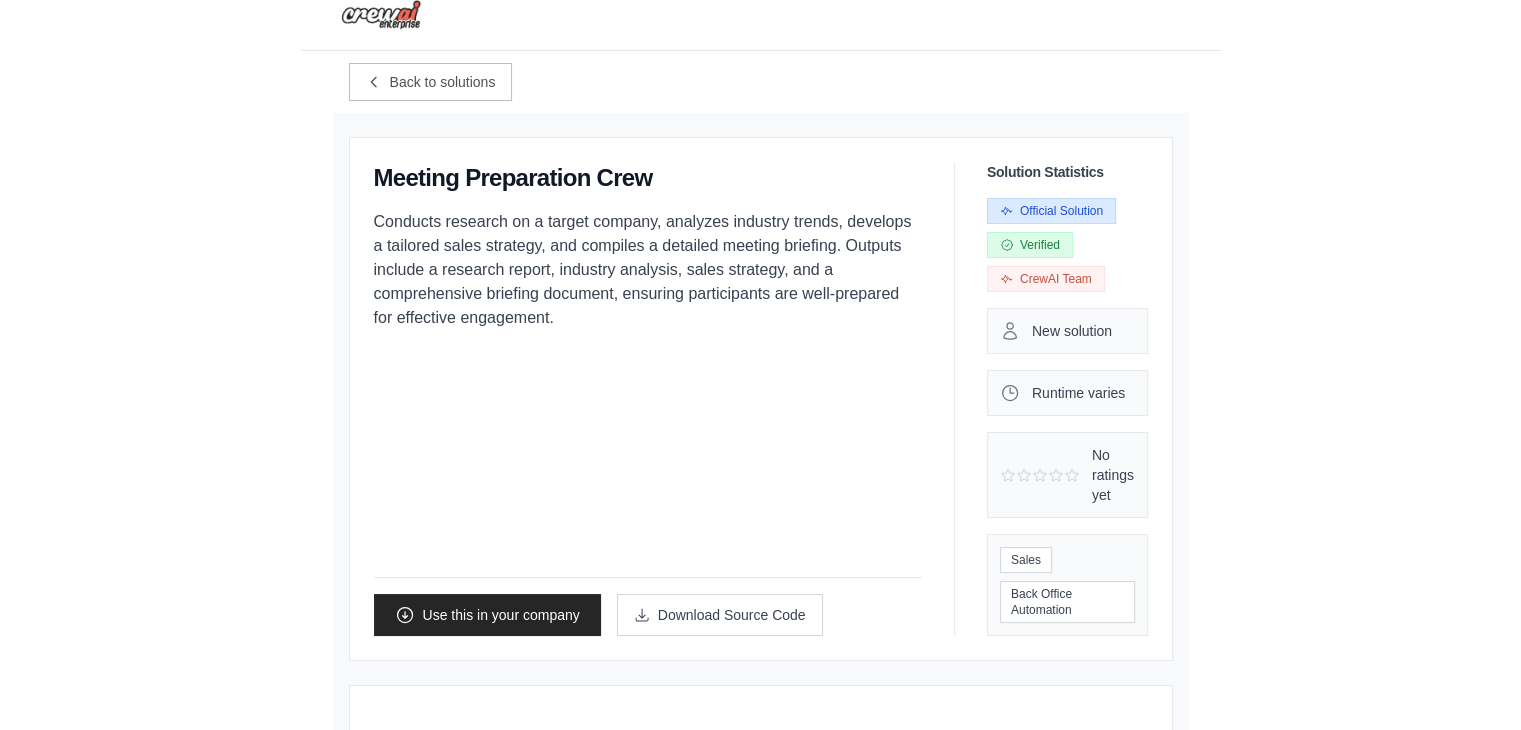 scroll, scrollTop: 0, scrollLeft: 0, axis: both 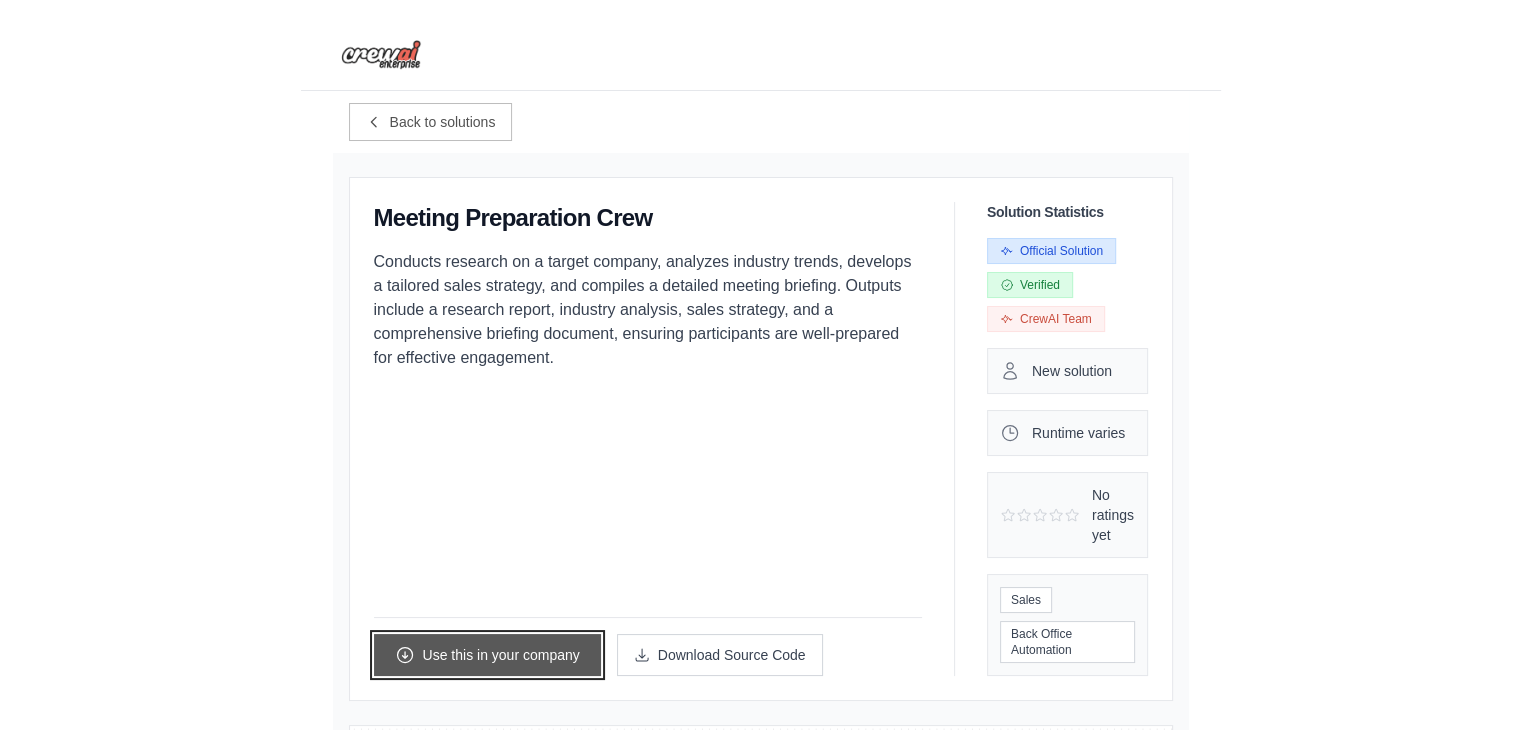 click on "Use this in your company" at bounding box center [487, 655] 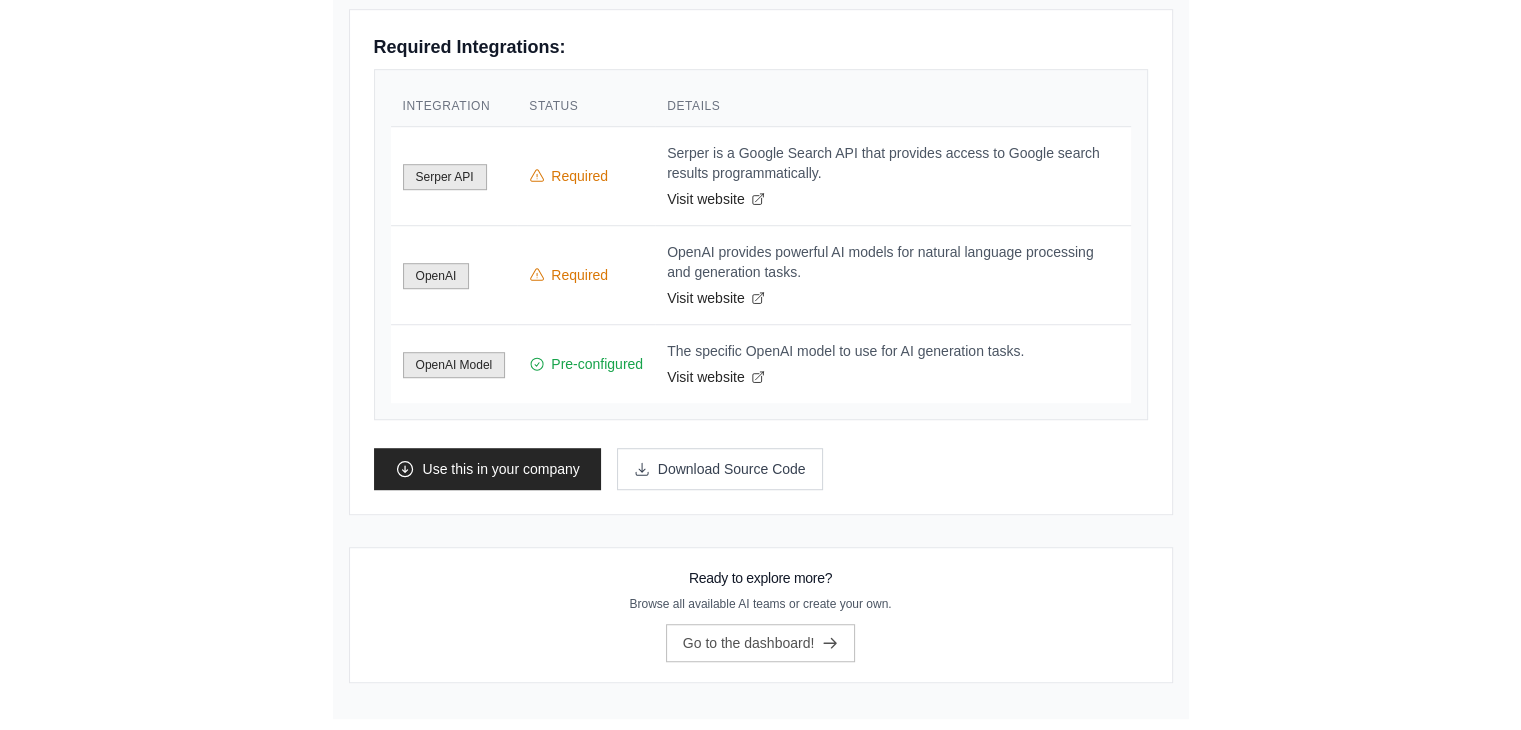 scroll, scrollTop: 1193, scrollLeft: 0, axis: vertical 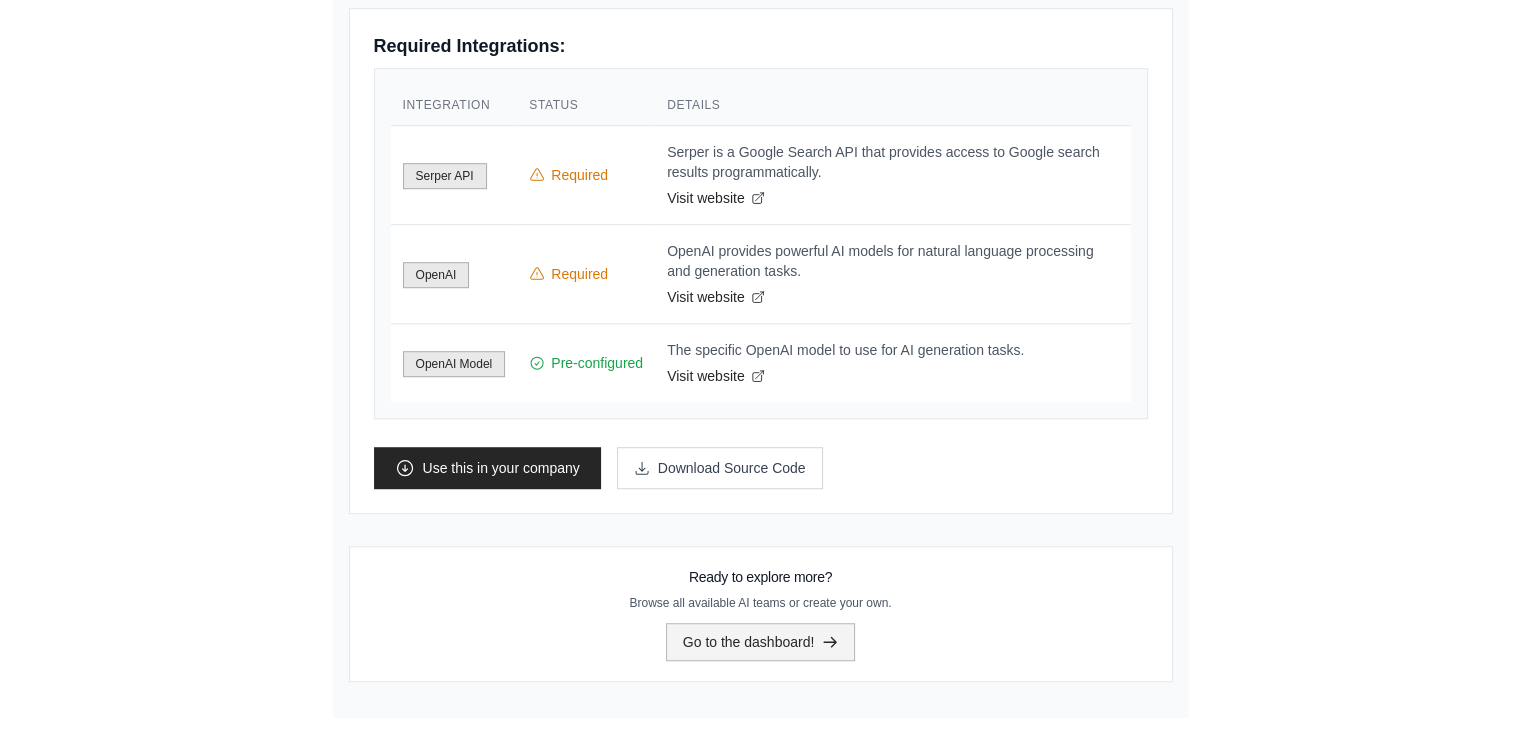 click on "Go to the dashboard!" at bounding box center (761, 642) 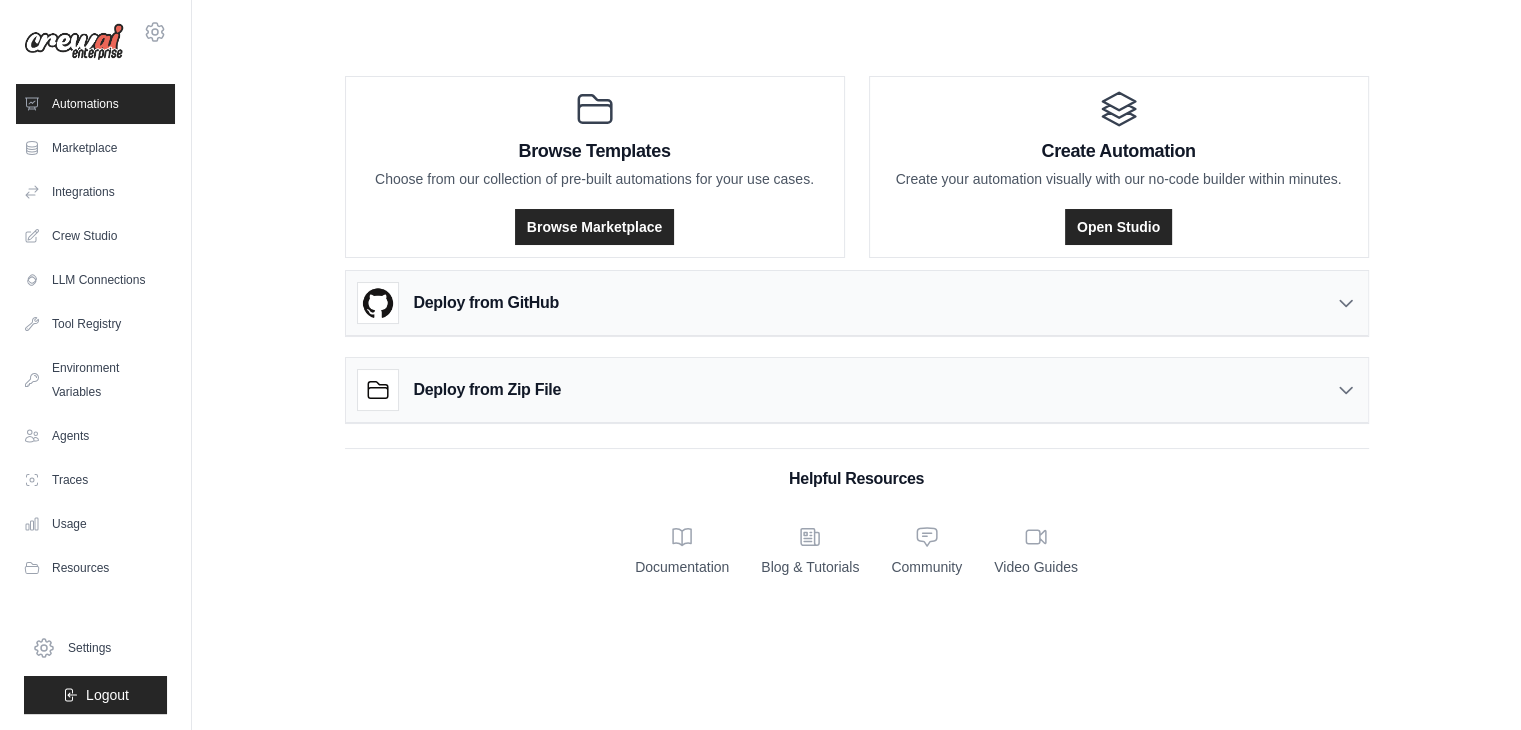 scroll, scrollTop: 0, scrollLeft: 0, axis: both 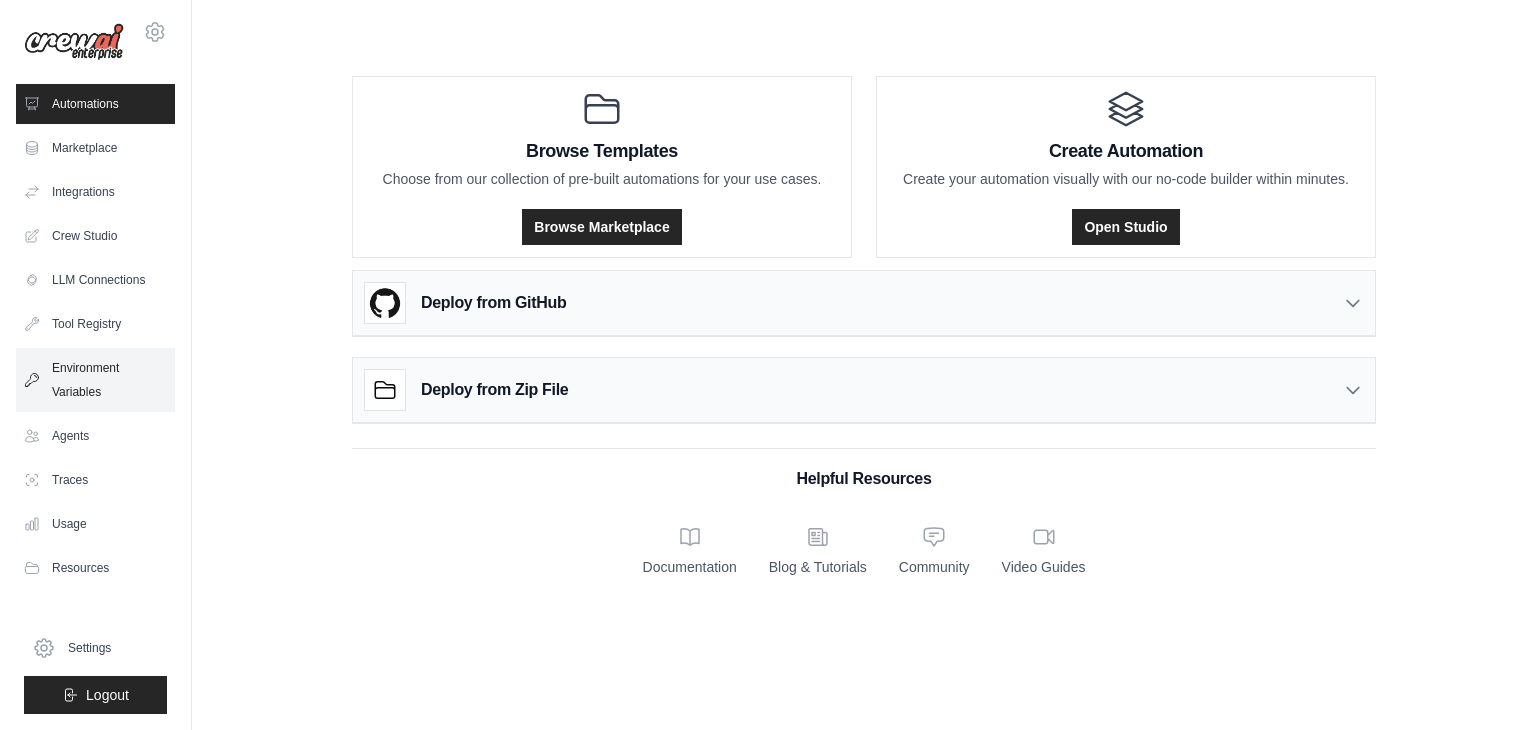 click on "Environment Variables" at bounding box center [95, 380] 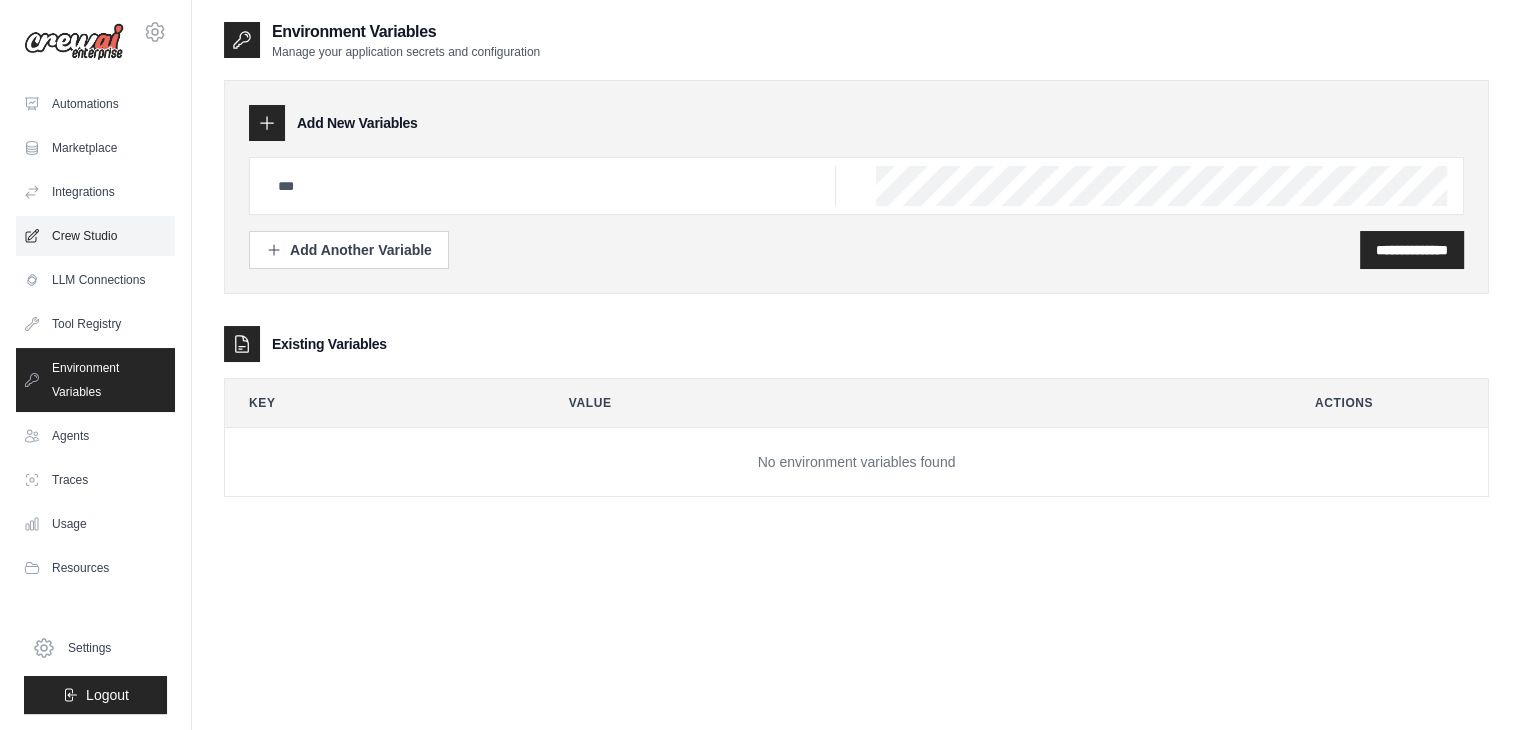 click on "Crew Studio" at bounding box center (95, 236) 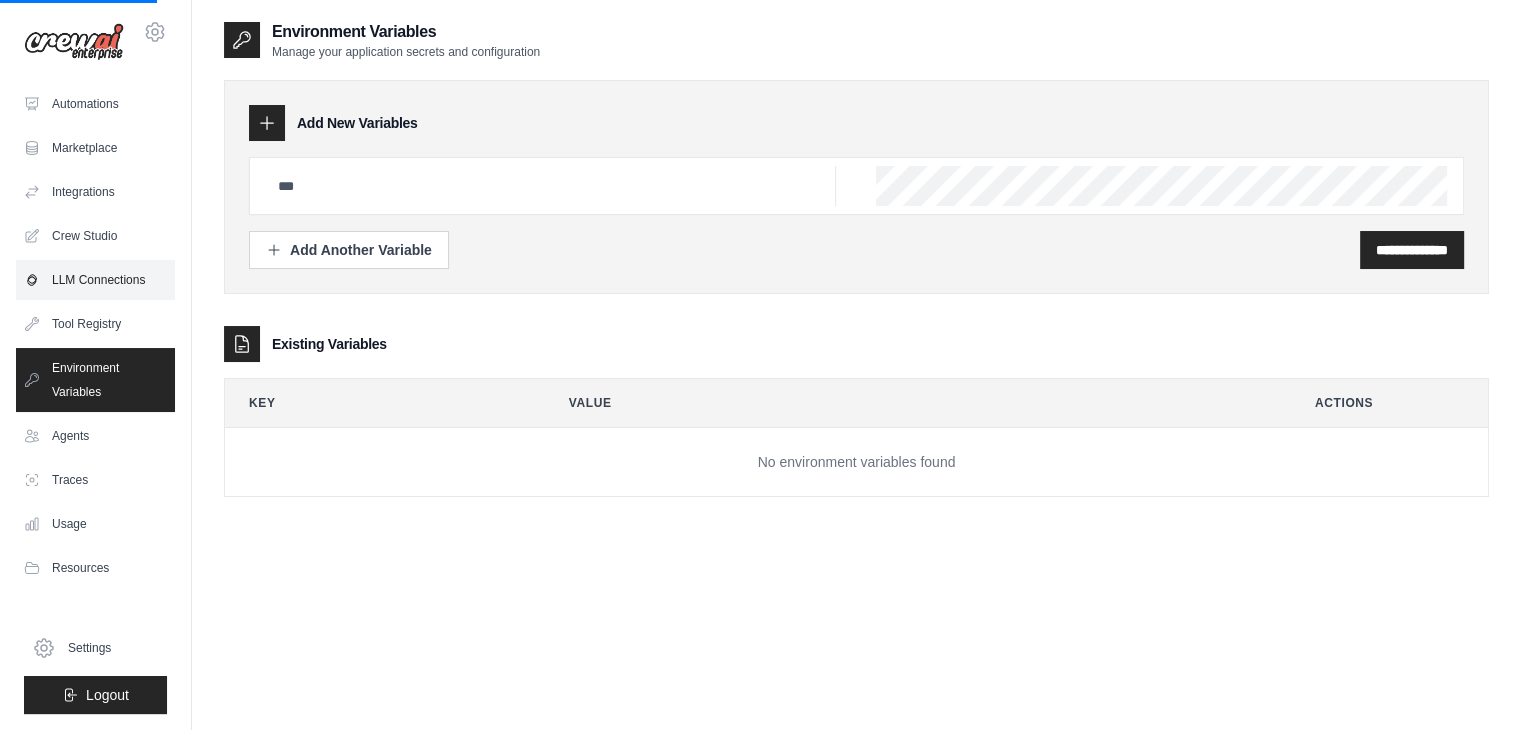 click on "LLM Connections" at bounding box center [95, 280] 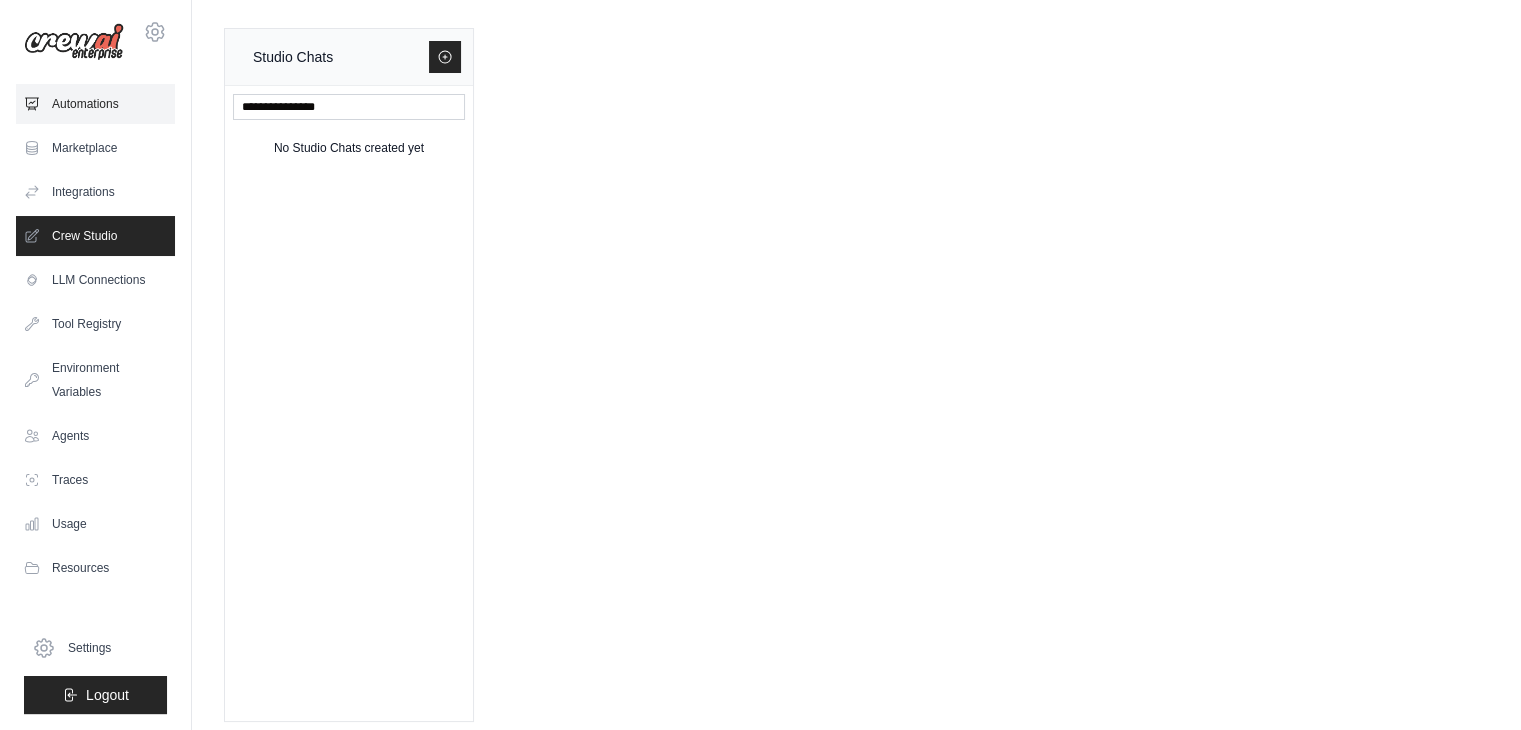 click on "Automations" at bounding box center (95, 104) 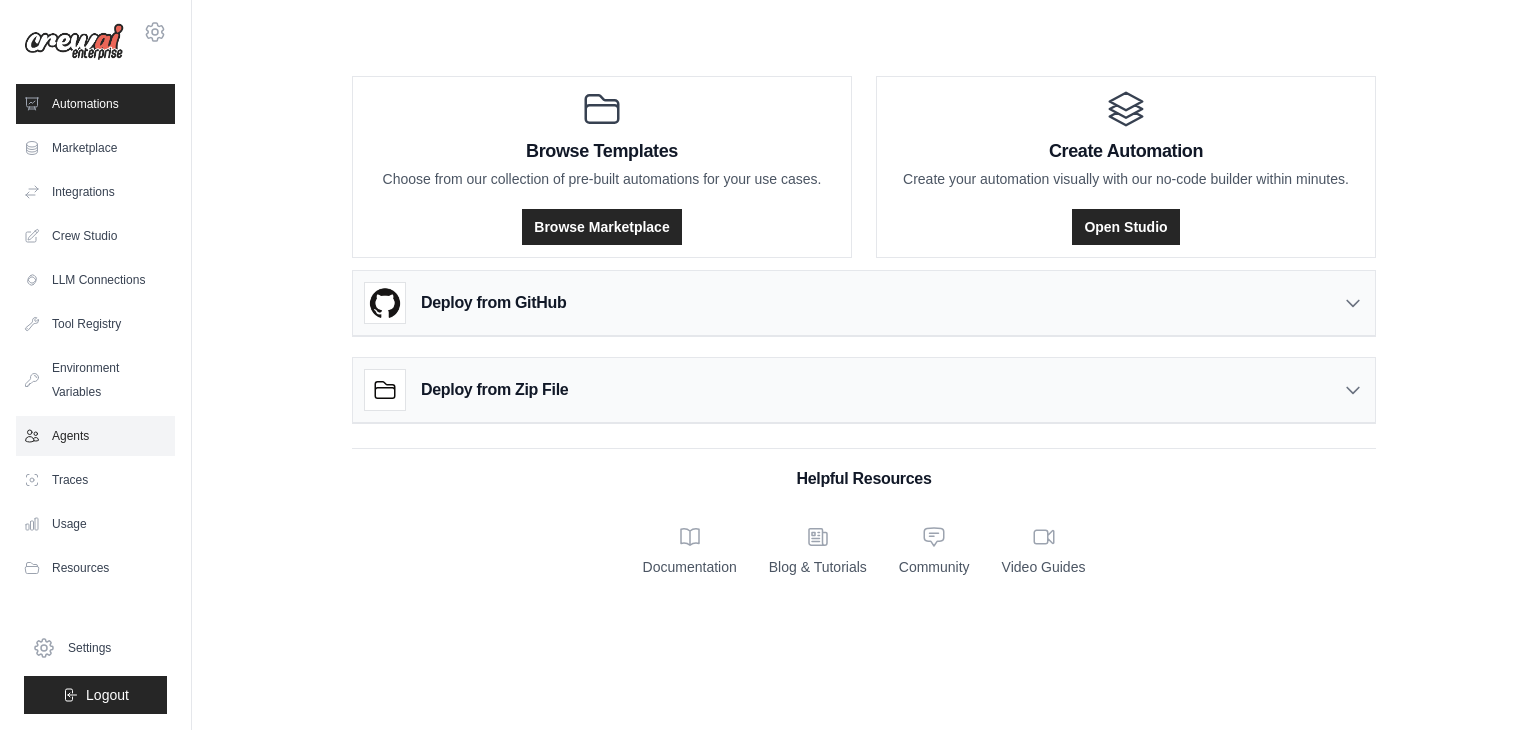 click on "Agents" at bounding box center (95, 436) 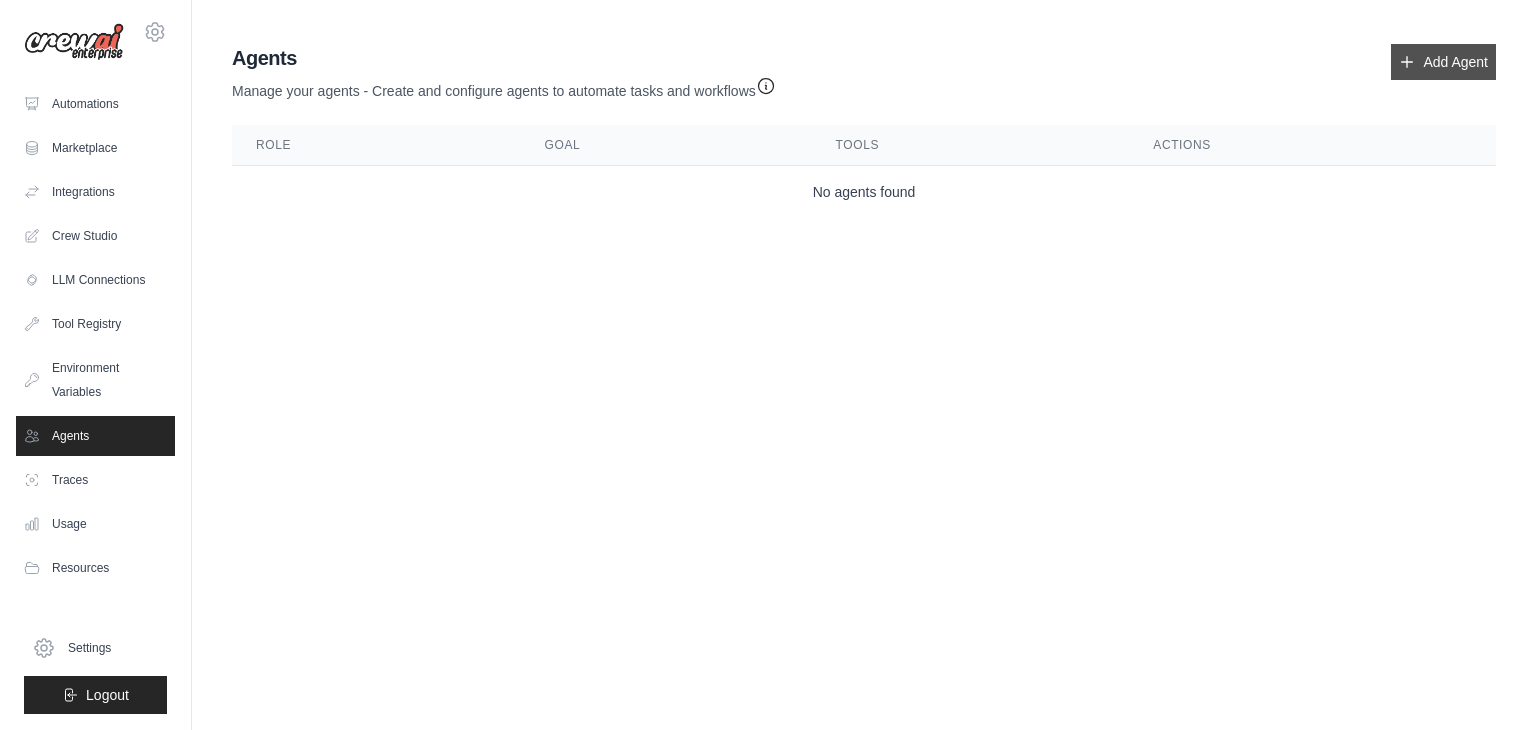 drag, startPoint x: 528, startPoint y: 279, endPoint x: 1433, endPoint y: 53, distance: 932.79205 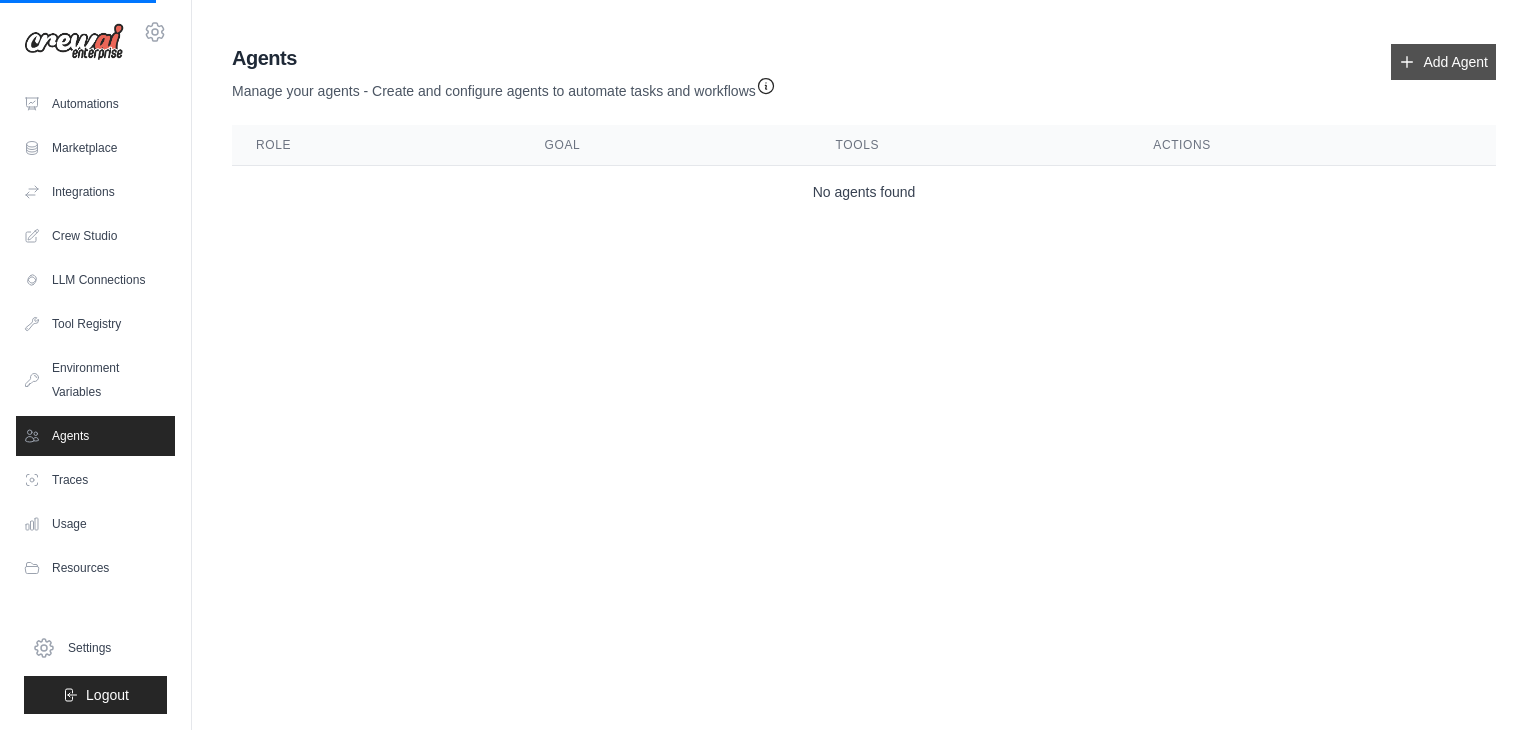 click on "Add Agent" at bounding box center (1443, 62) 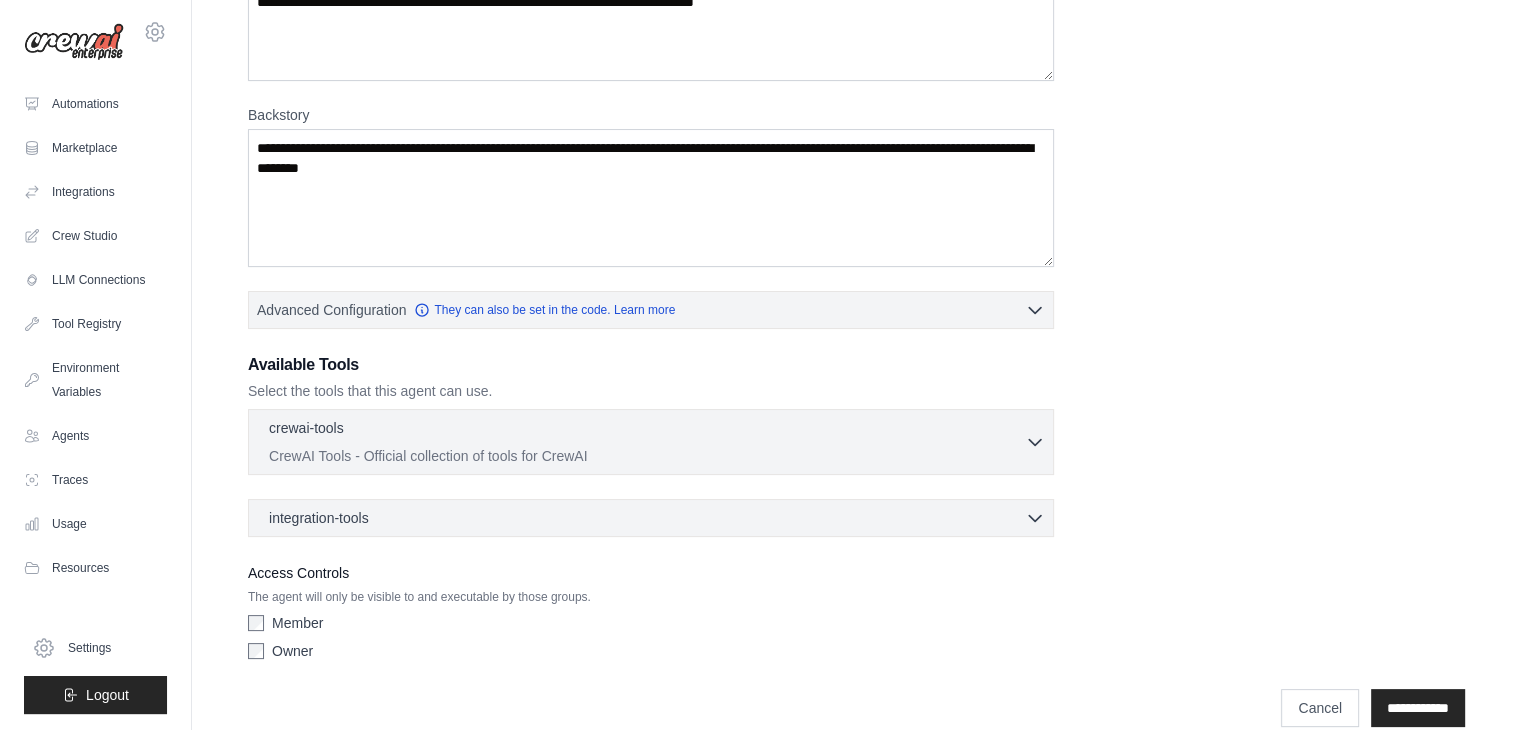 scroll, scrollTop: 228, scrollLeft: 0, axis: vertical 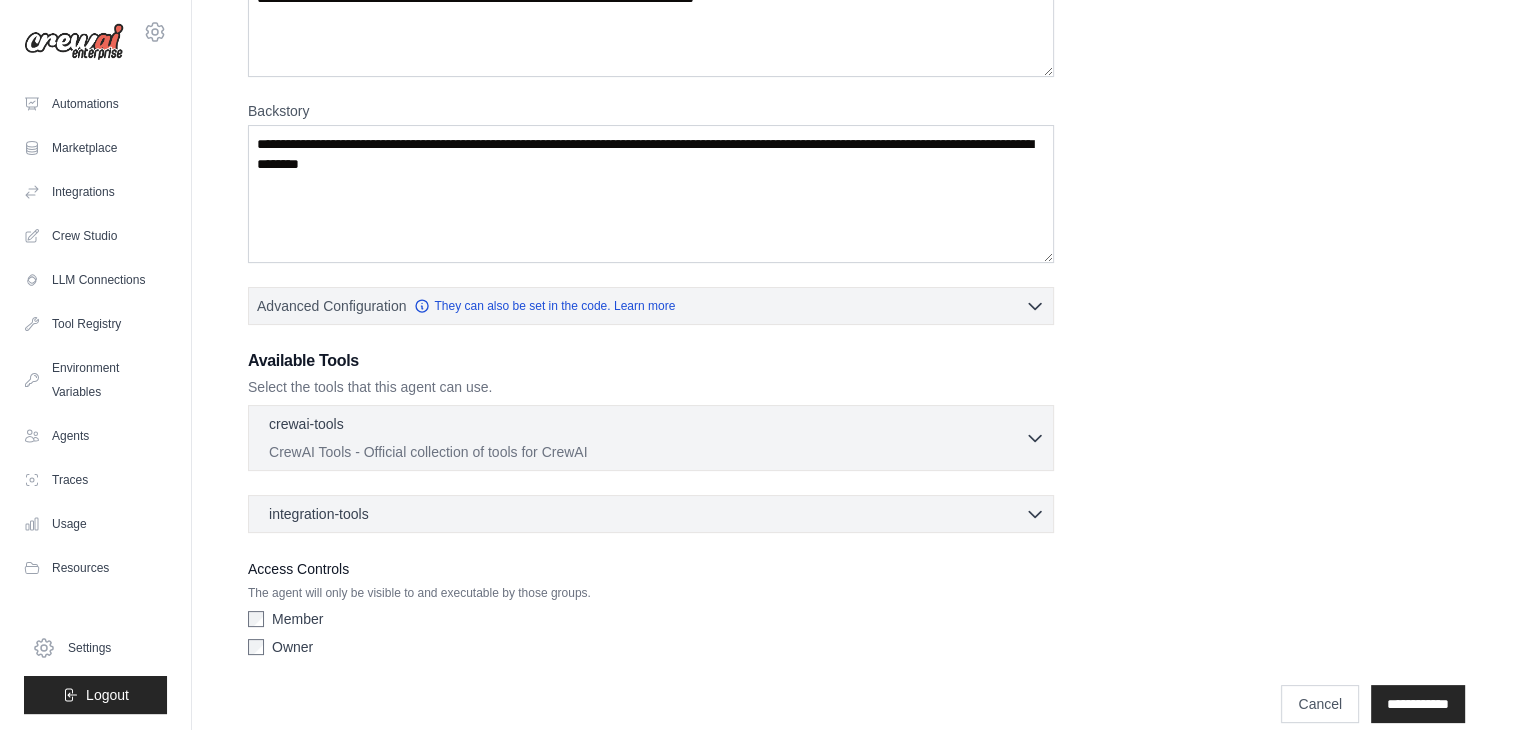 click on "CrewAI Tools - Official collection of tools for CrewAI" at bounding box center (647, 452) 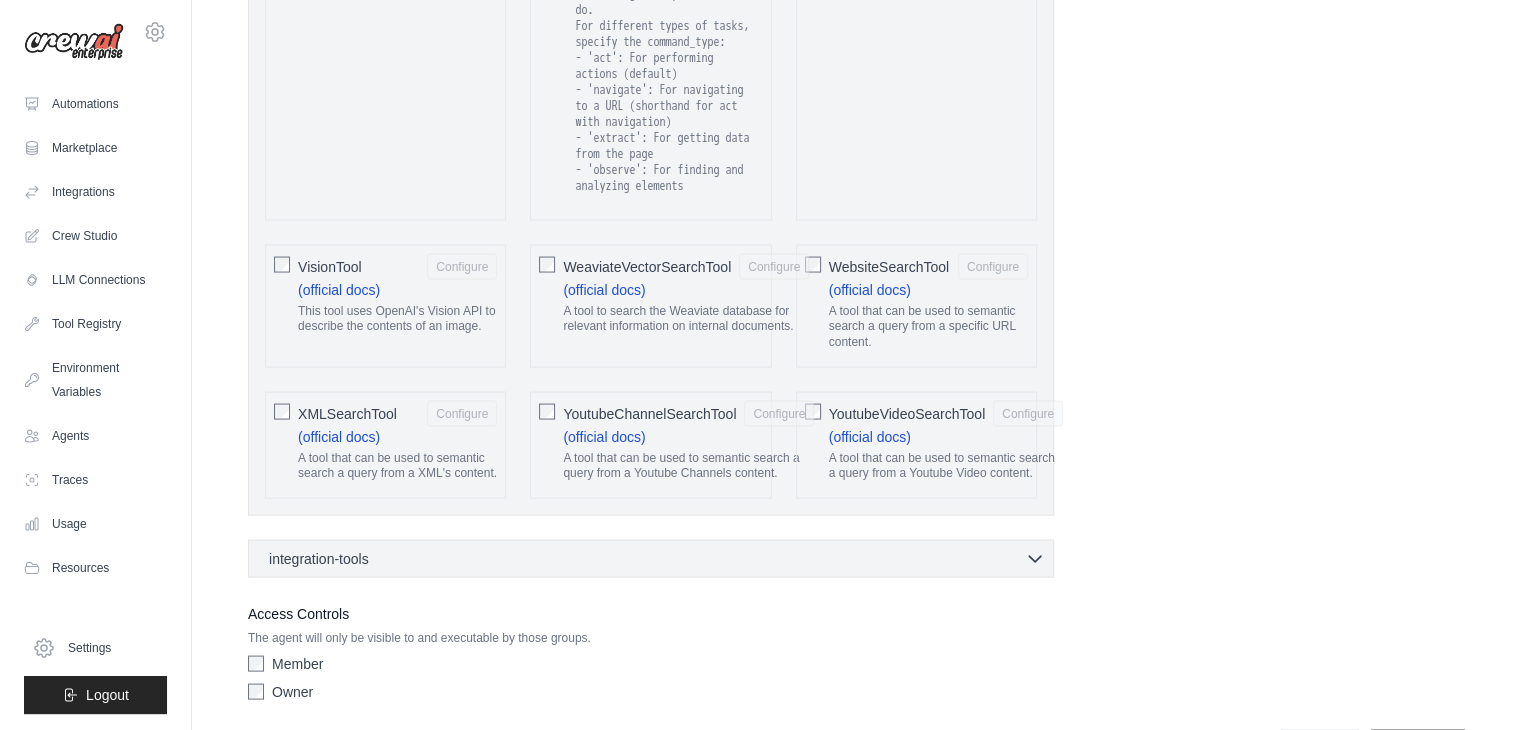 scroll, scrollTop: 3993, scrollLeft: 0, axis: vertical 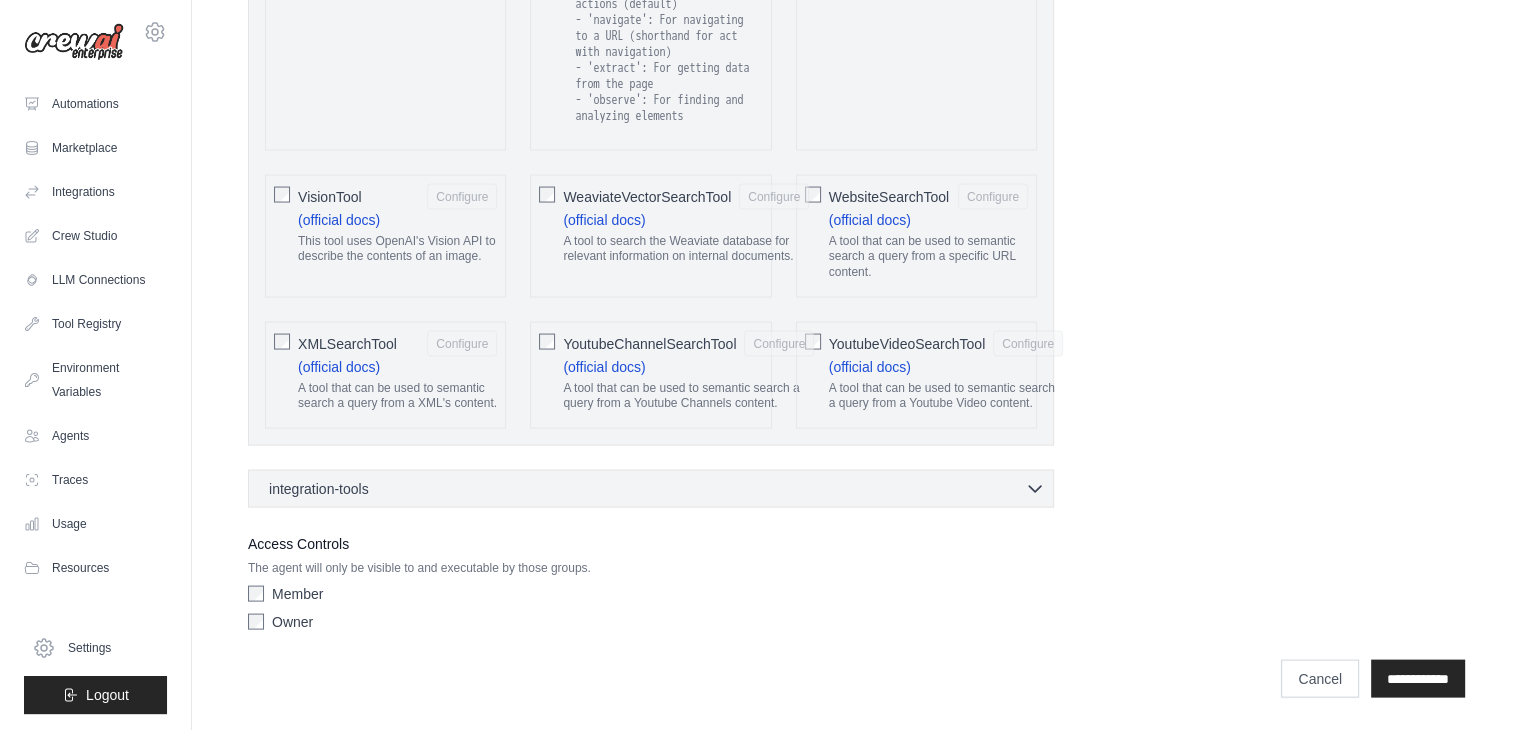 click on "integration-tools
0 selected" at bounding box center [657, 489] 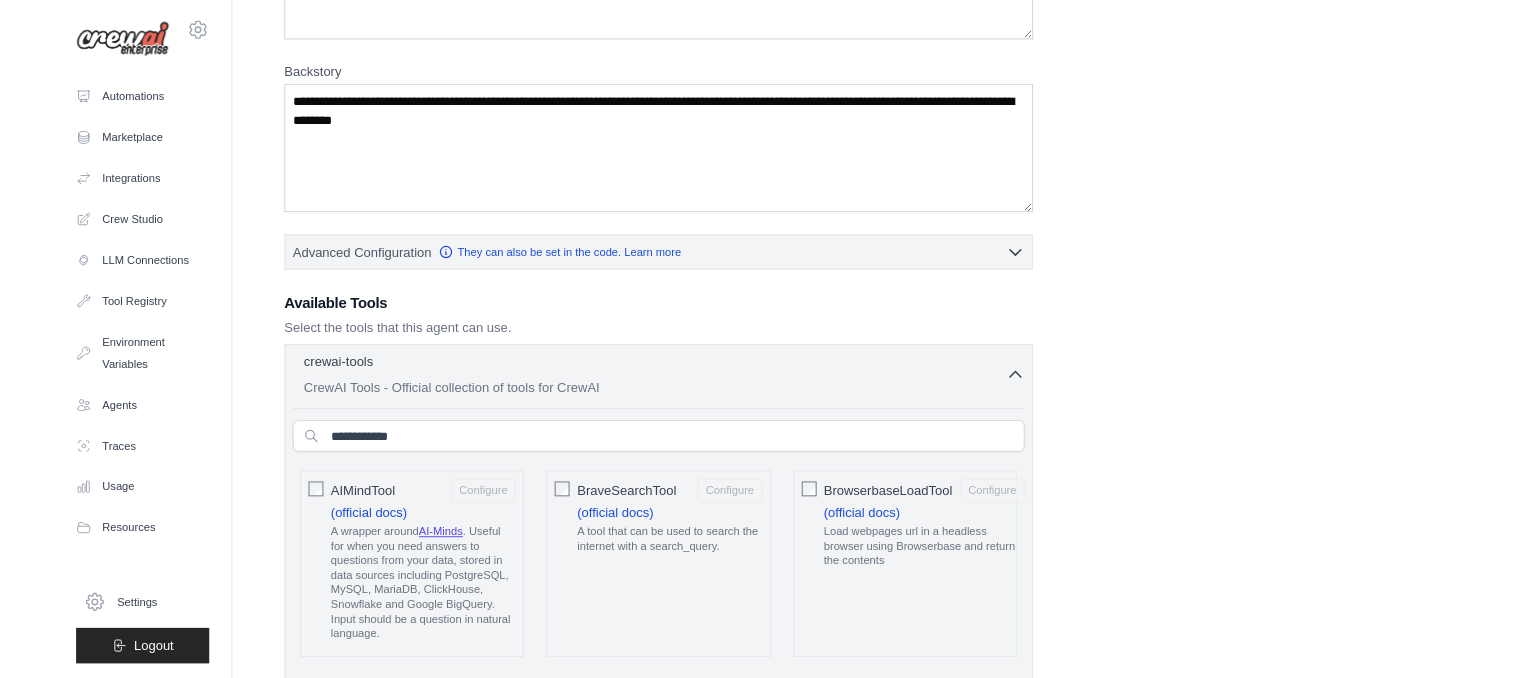 scroll, scrollTop: 0, scrollLeft: 0, axis: both 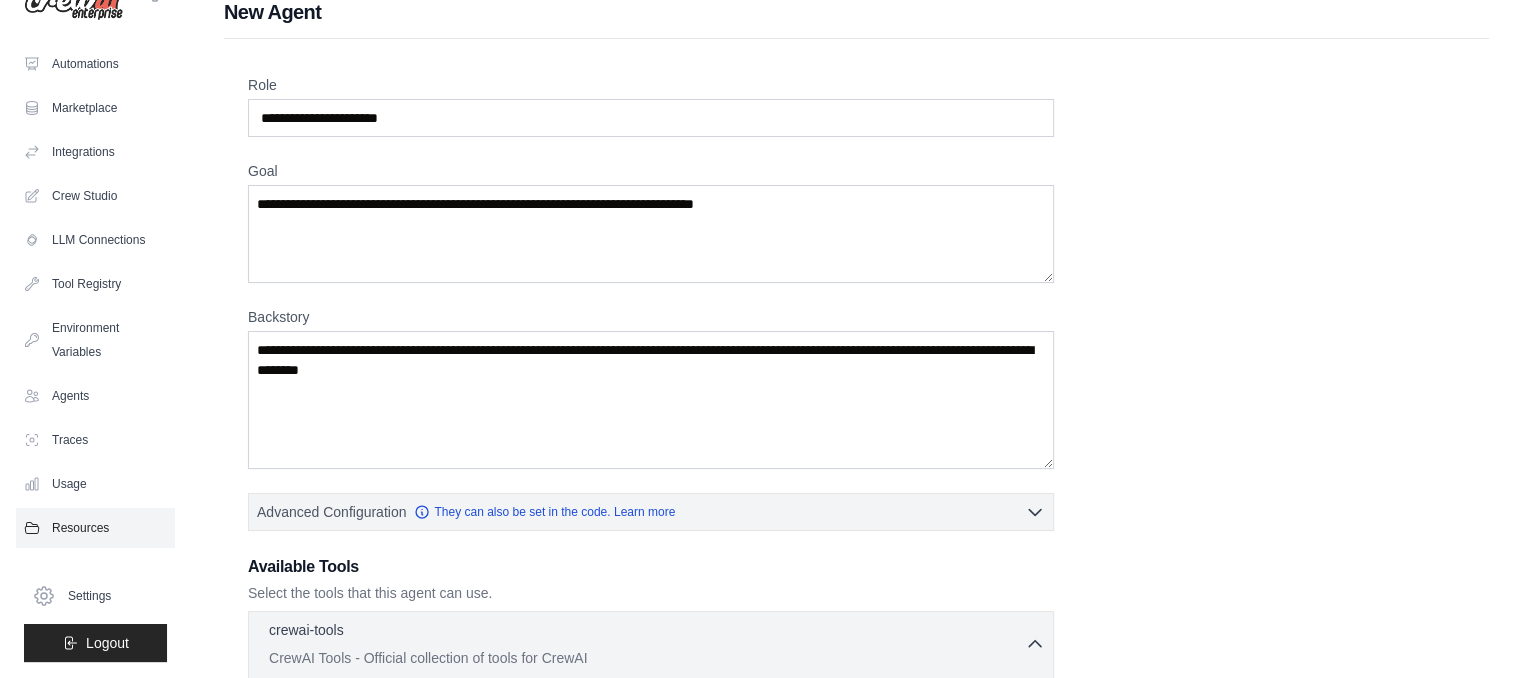 click on "Resources" at bounding box center (95, 528) 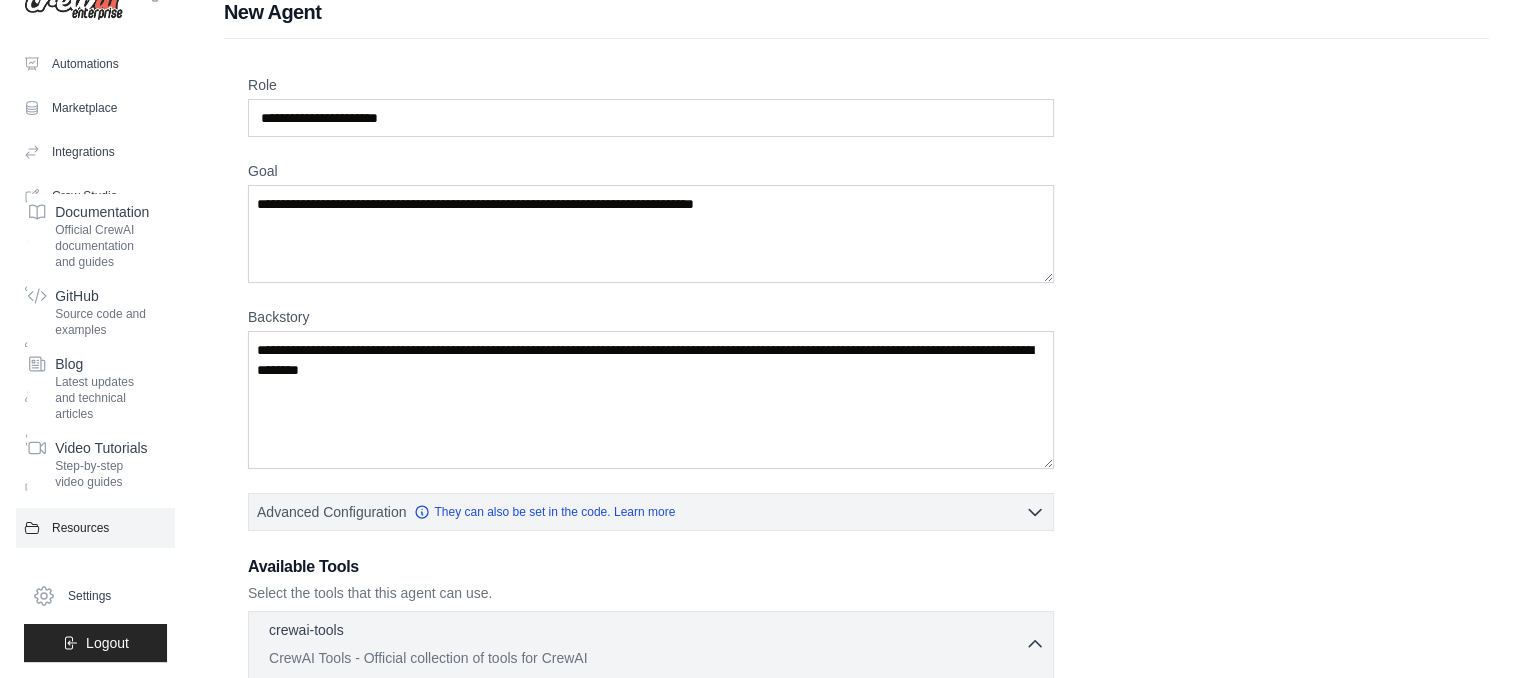 click on "Resources" at bounding box center (95, 528) 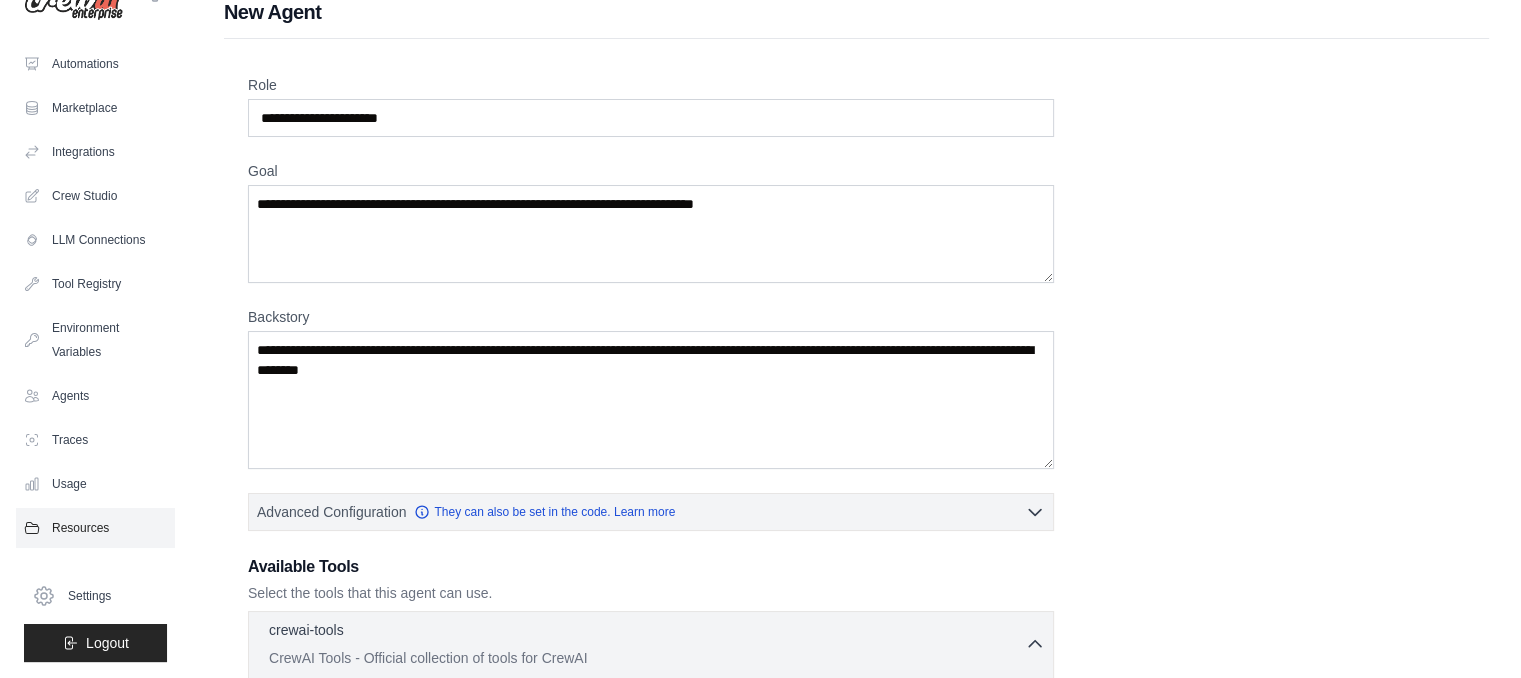 click on "Resources" at bounding box center [95, 528] 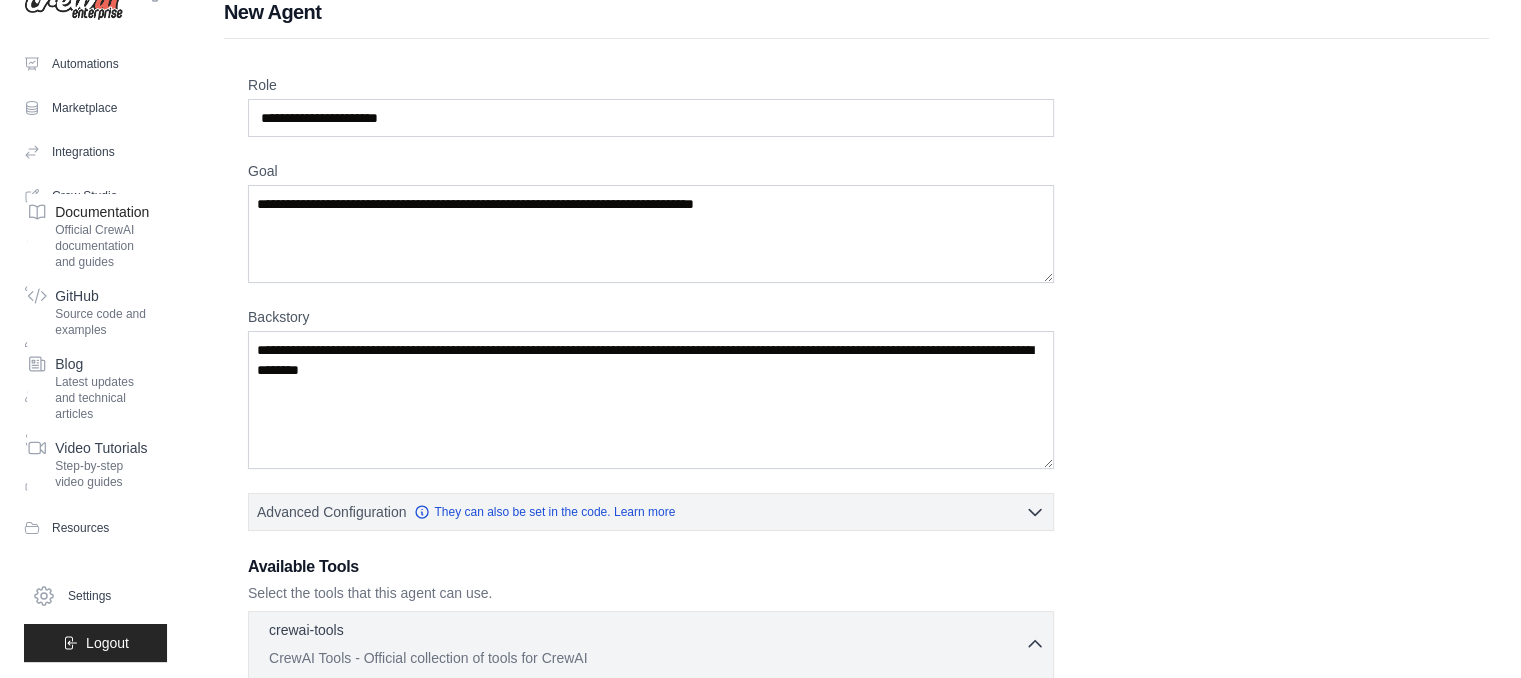 click on "Official CrewAI documentation and guides" at bounding box center (102, 246) 